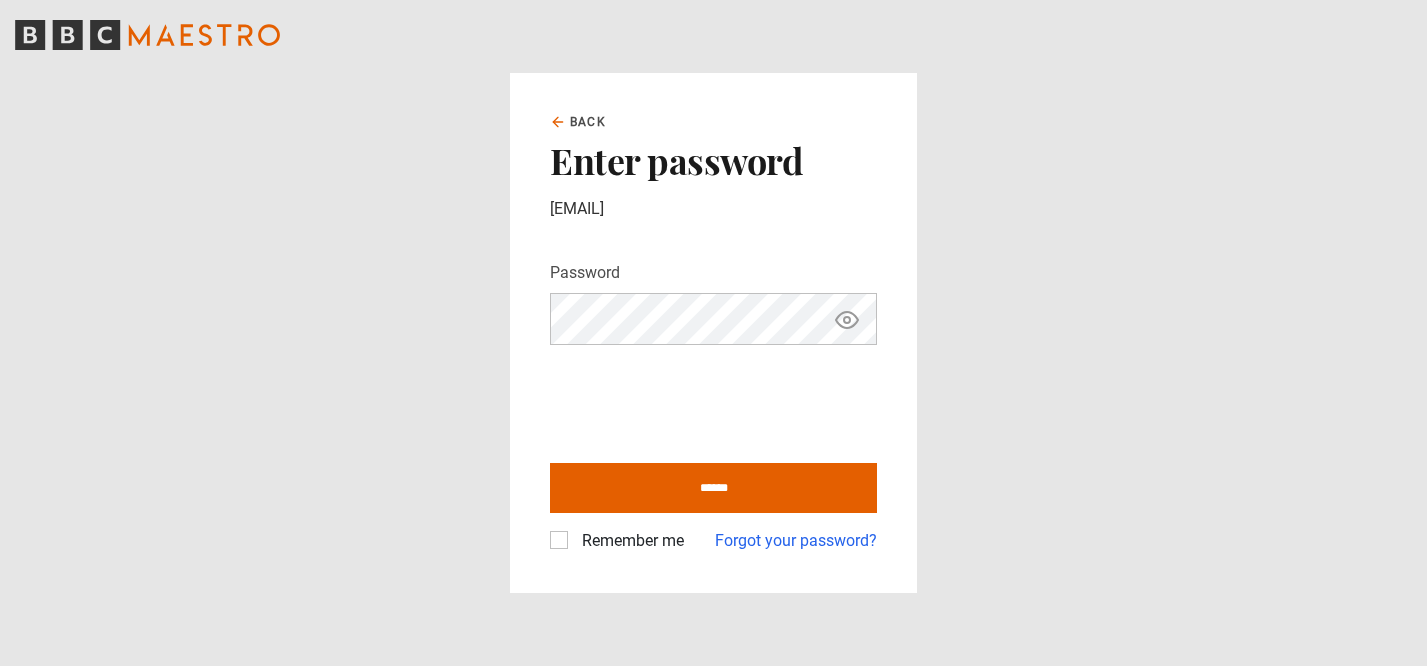 scroll, scrollTop: 0, scrollLeft: 0, axis: both 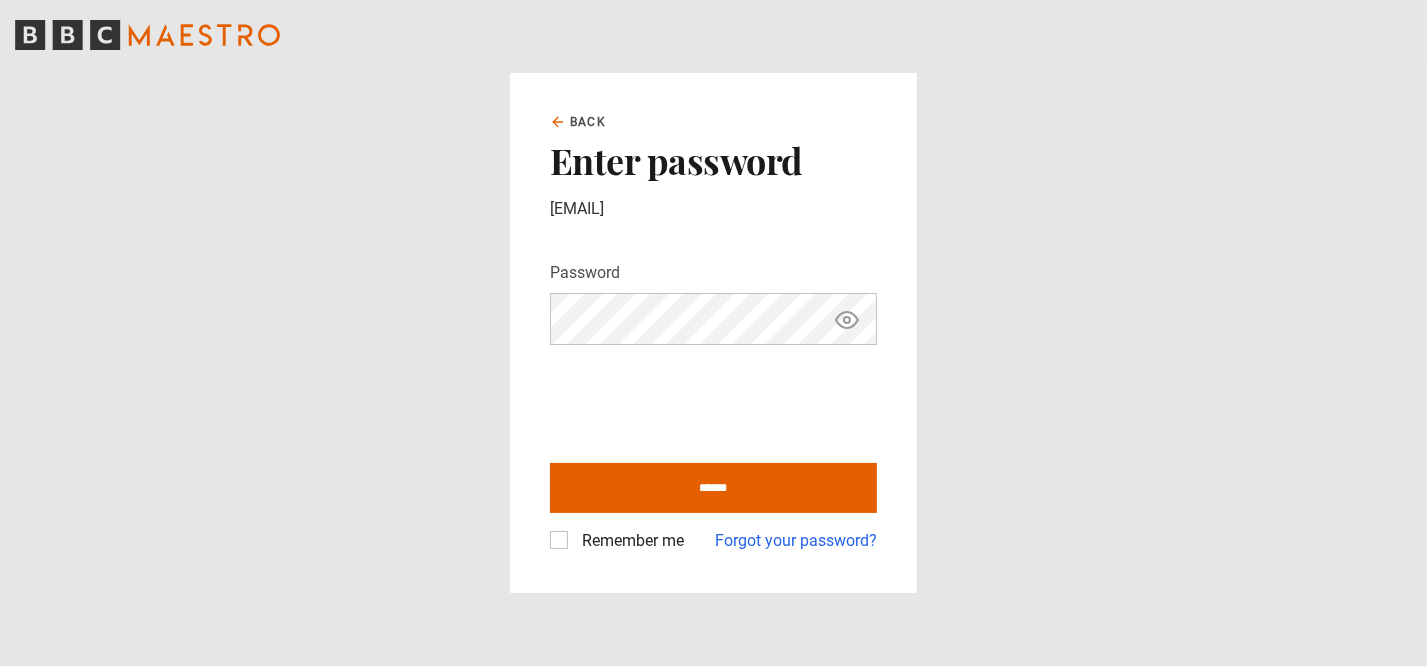 click on "Remember me" at bounding box center (629, 541) 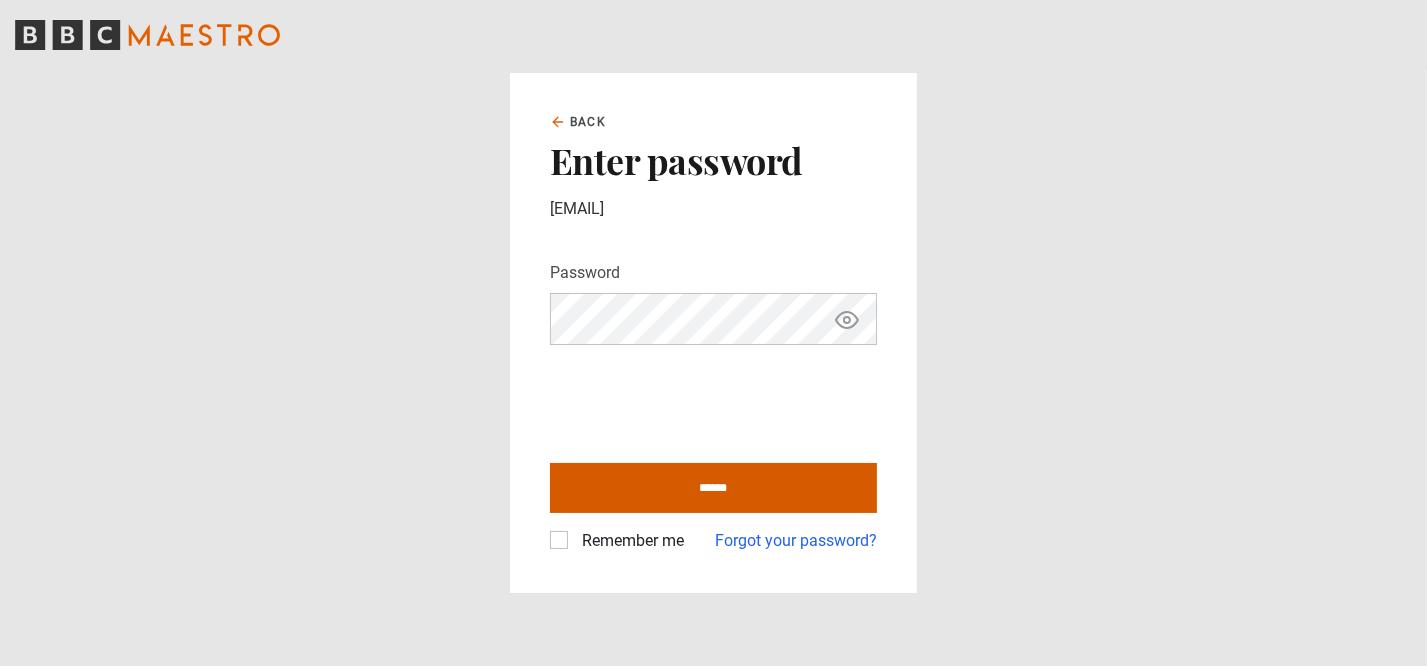 click on "******" at bounding box center (713, 488) 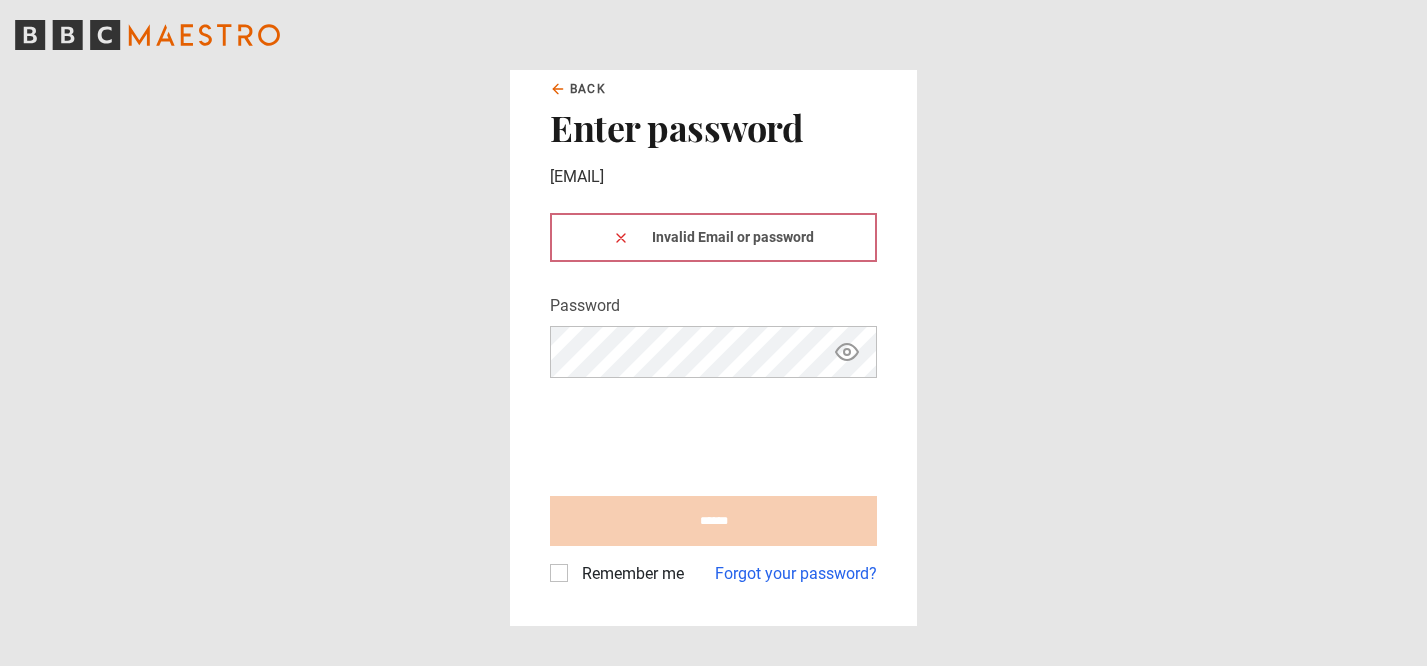 scroll, scrollTop: 0, scrollLeft: 0, axis: both 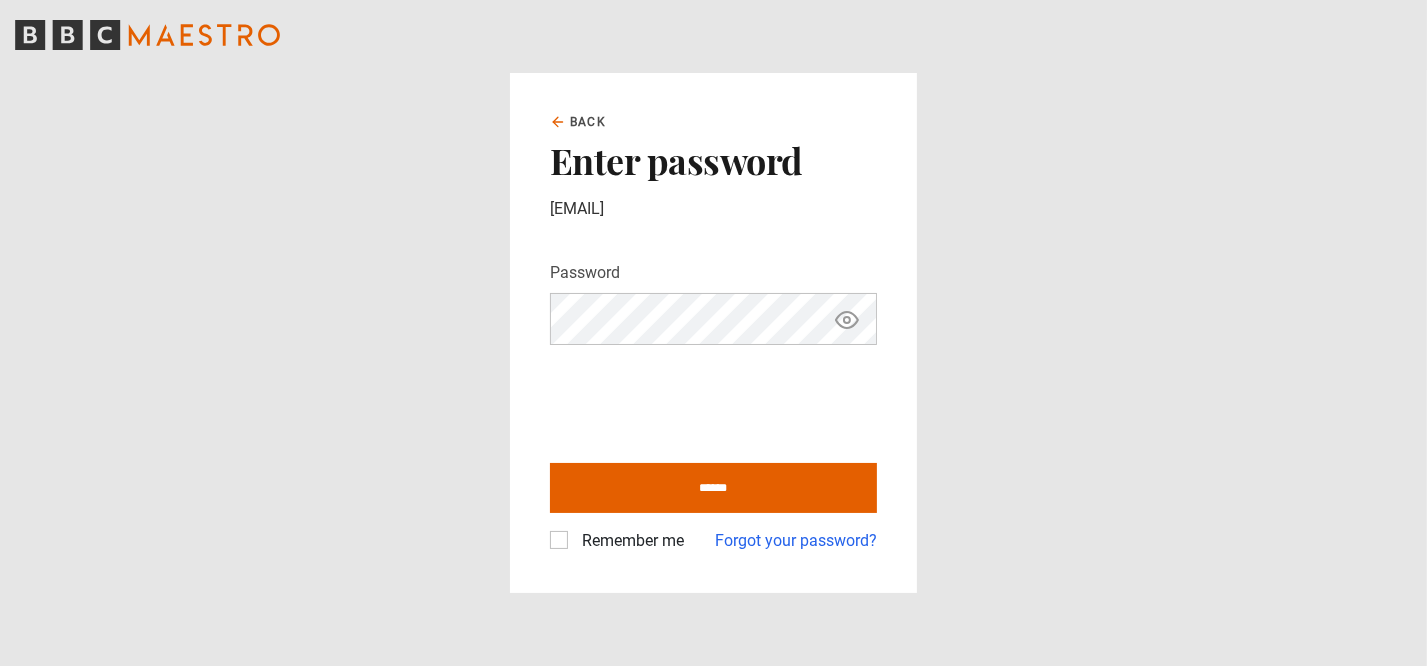 click 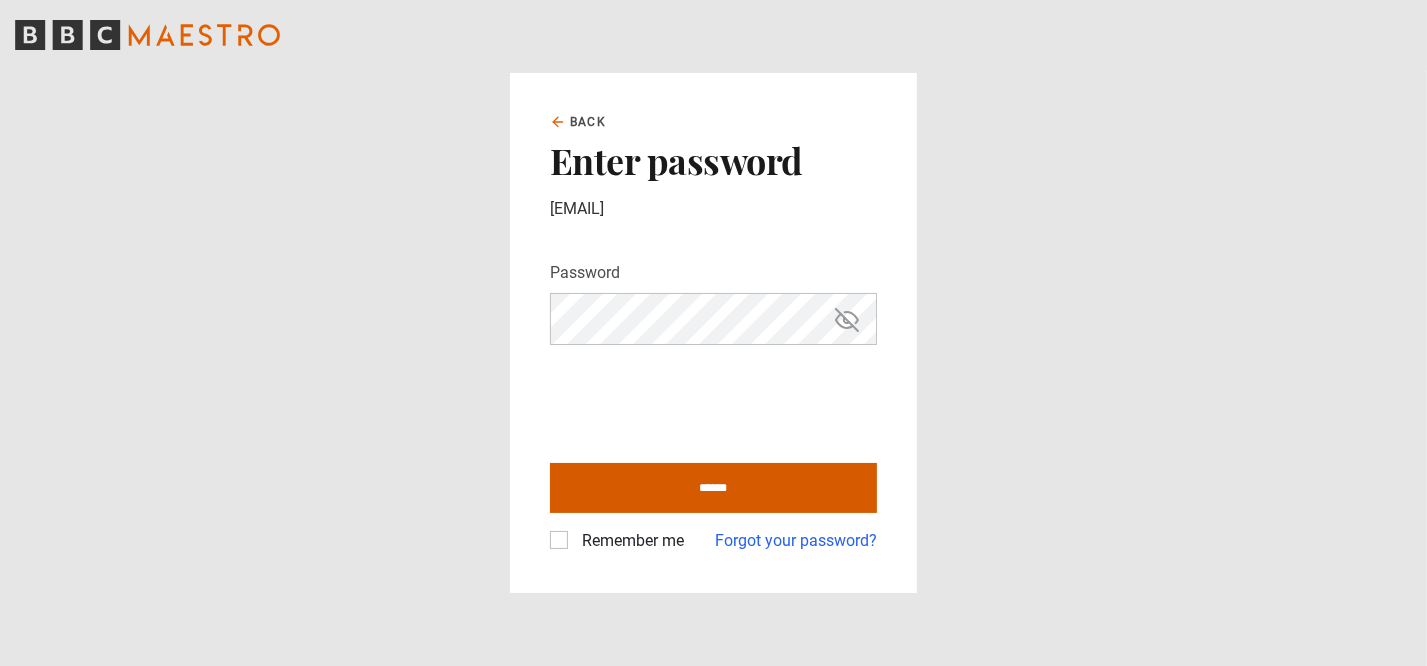 click on "******" at bounding box center (713, 488) 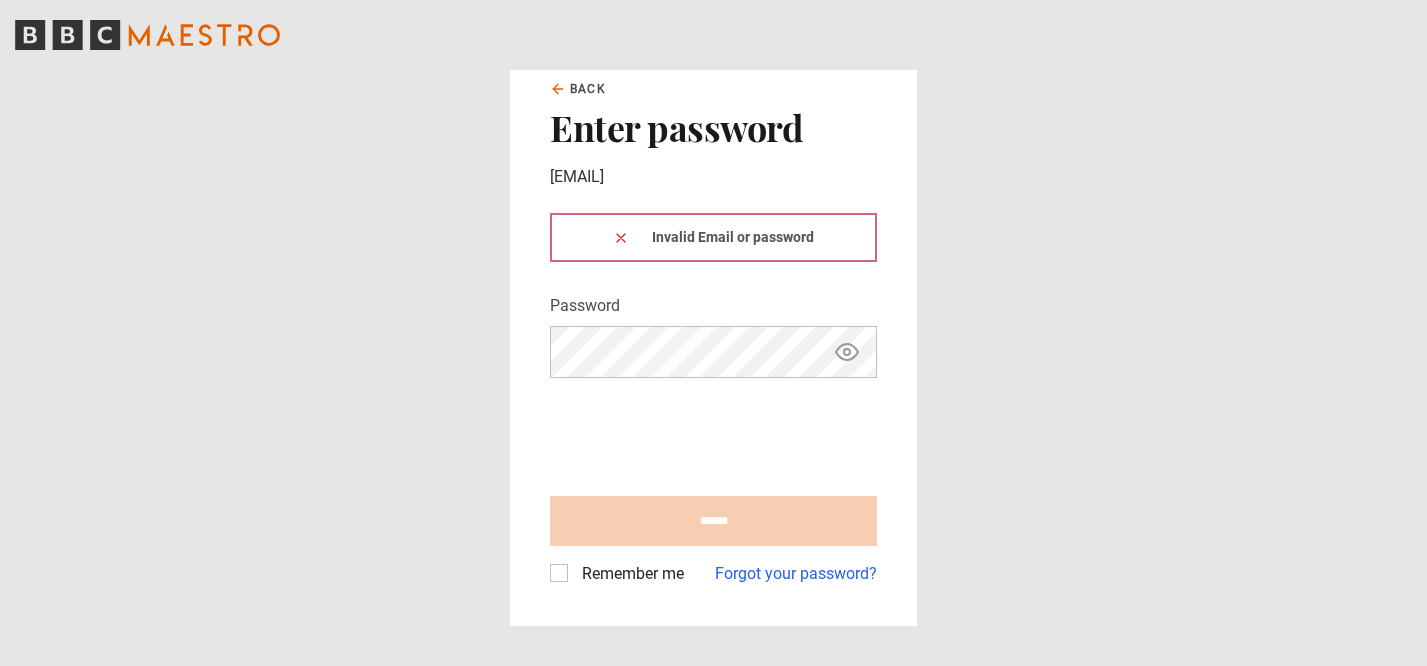 scroll, scrollTop: 0, scrollLeft: 0, axis: both 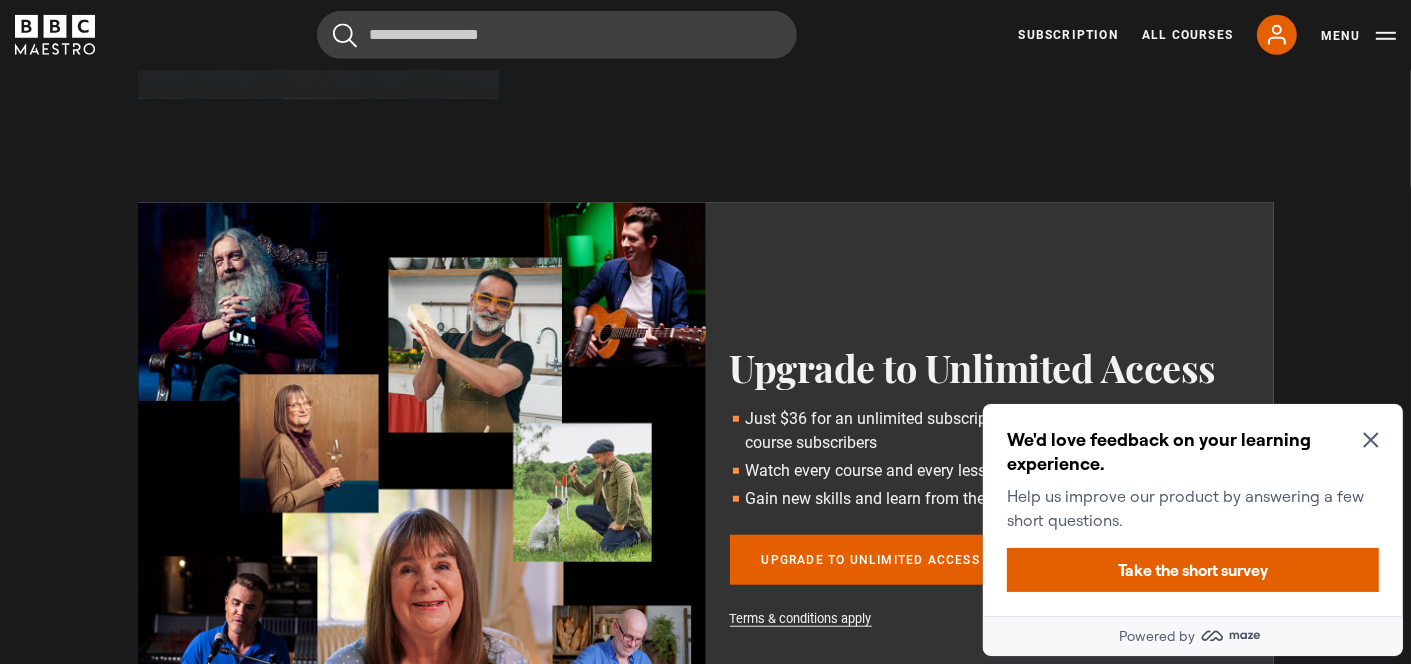 click 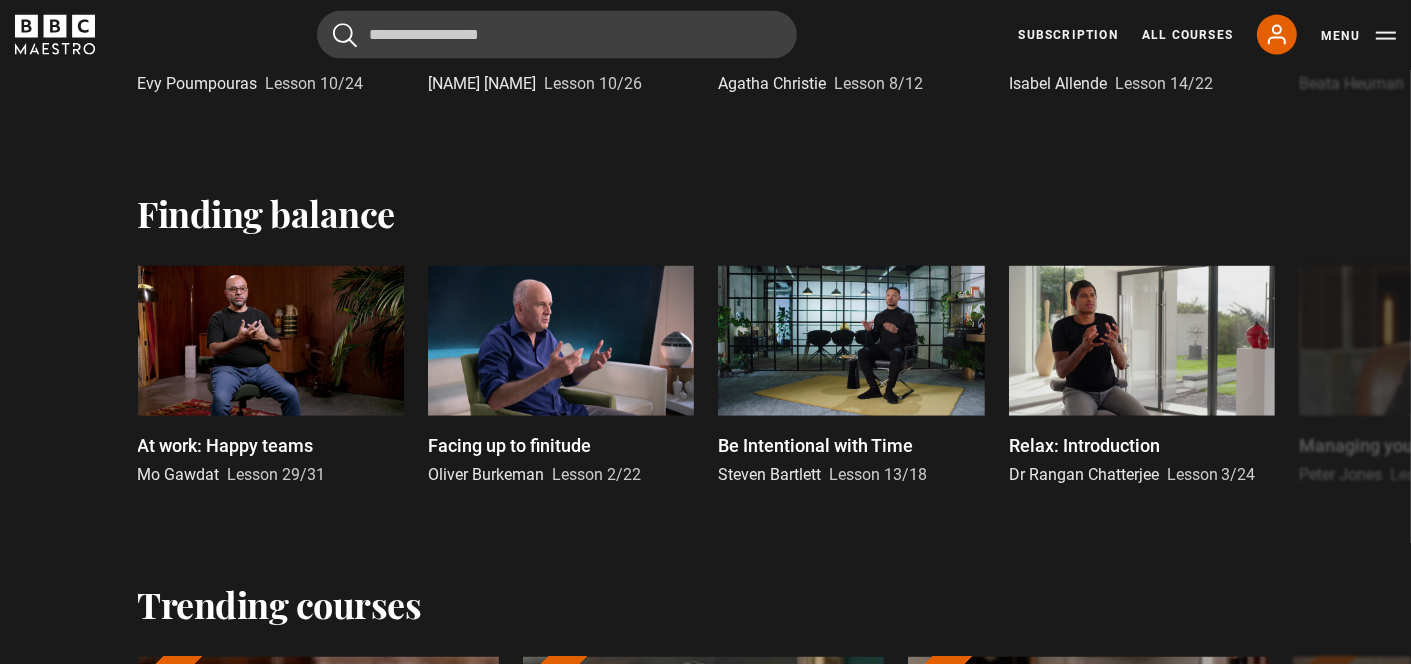 scroll, scrollTop: 0, scrollLeft: 0, axis: both 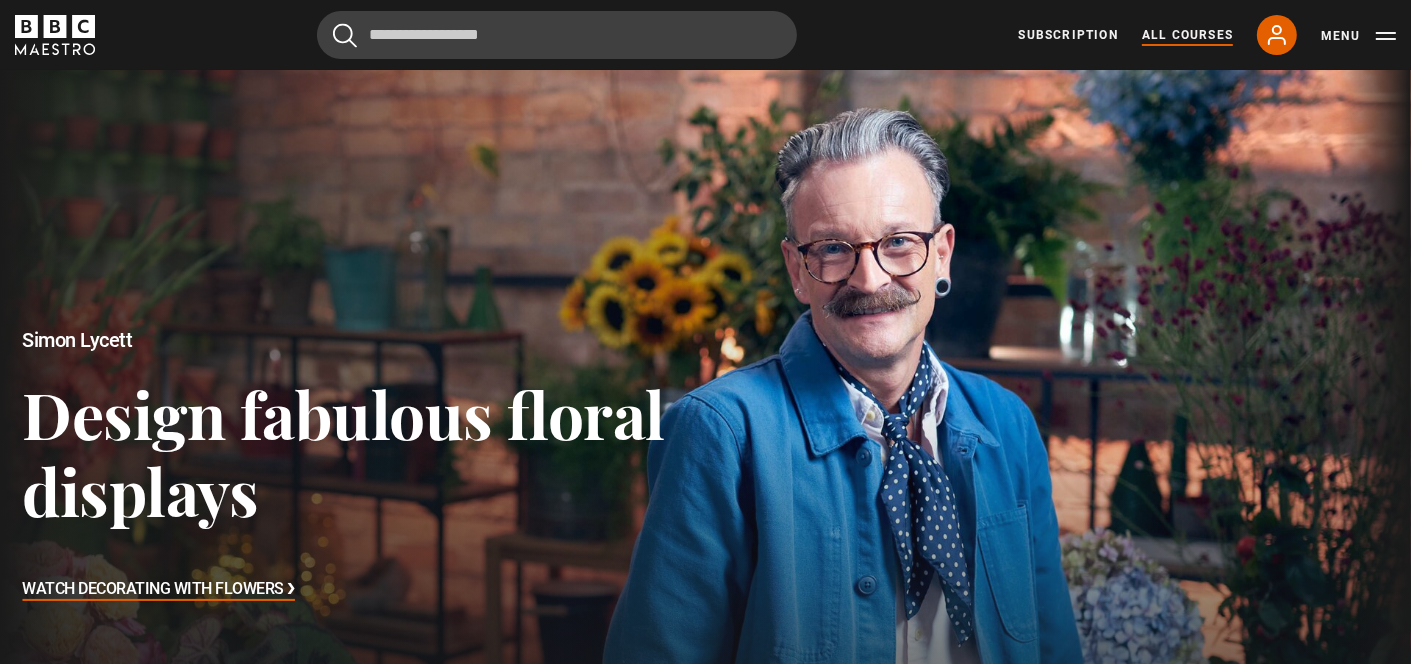 click on "All Courses" at bounding box center [1187, 35] 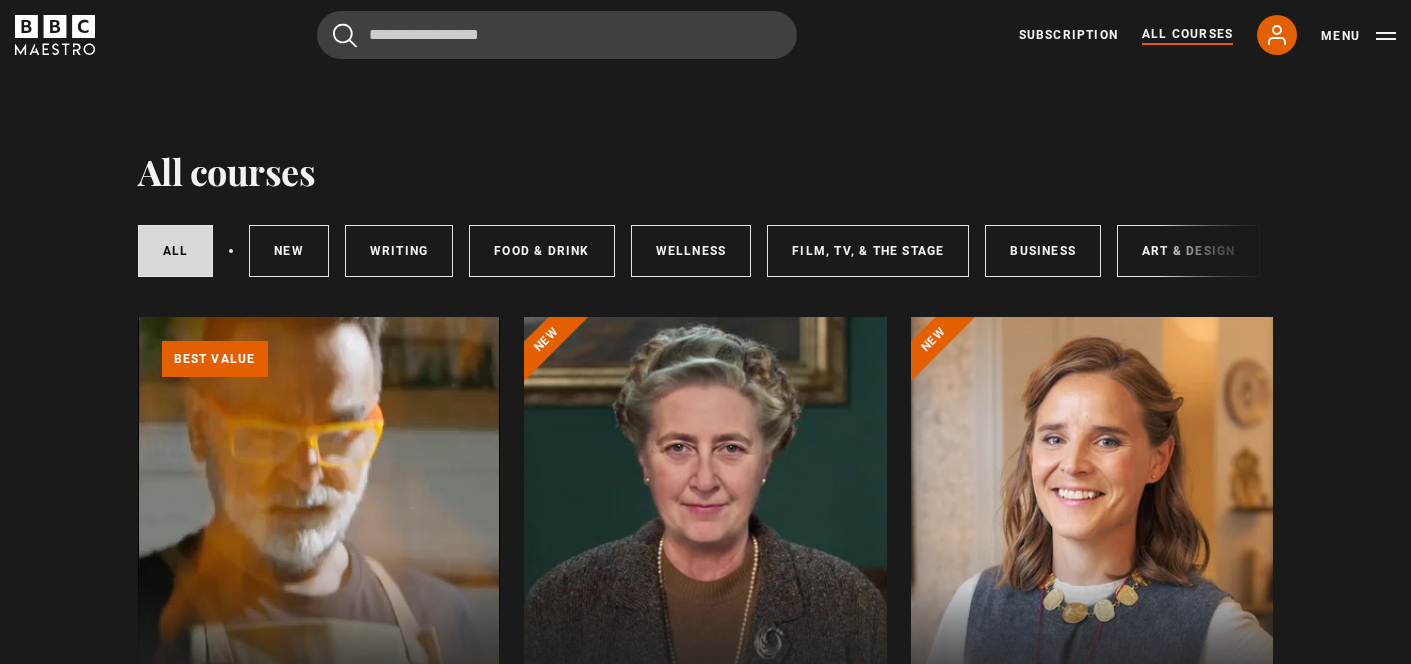 scroll, scrollTop: 0, scrollLeft: 0, axis: both 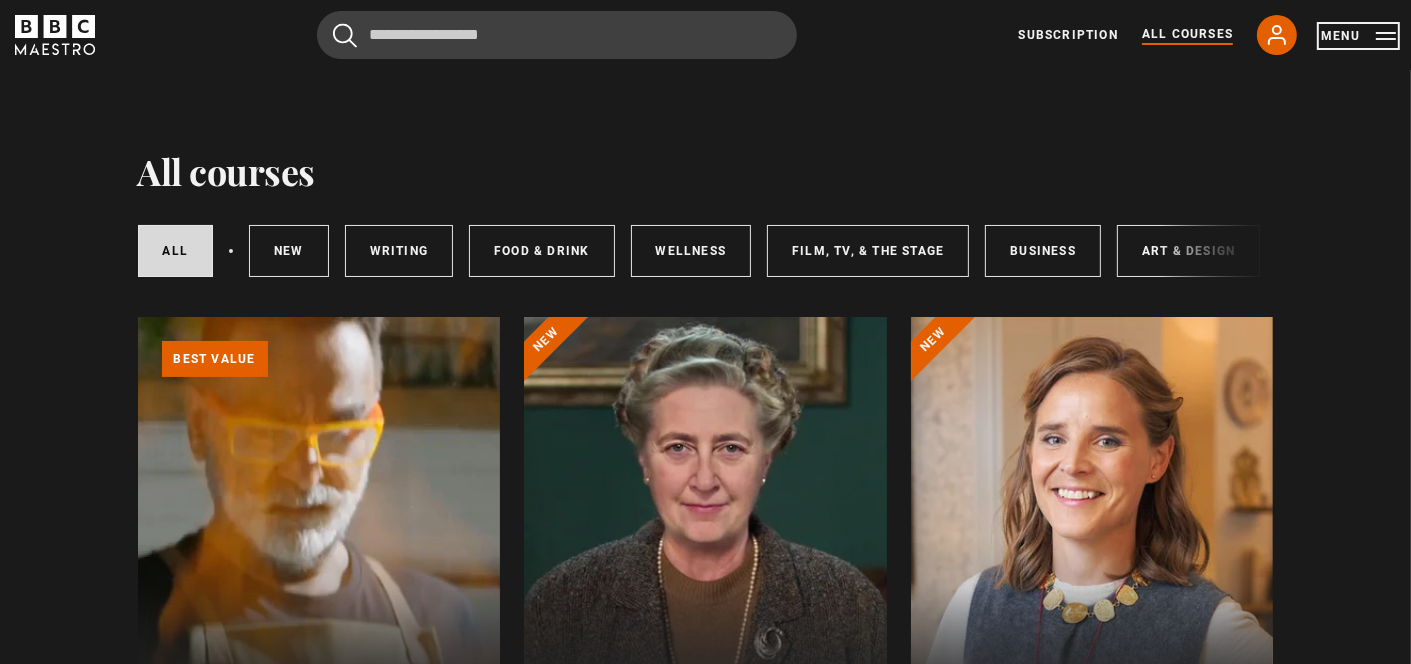 click on "Menu" at bounding box center [1358, 36] 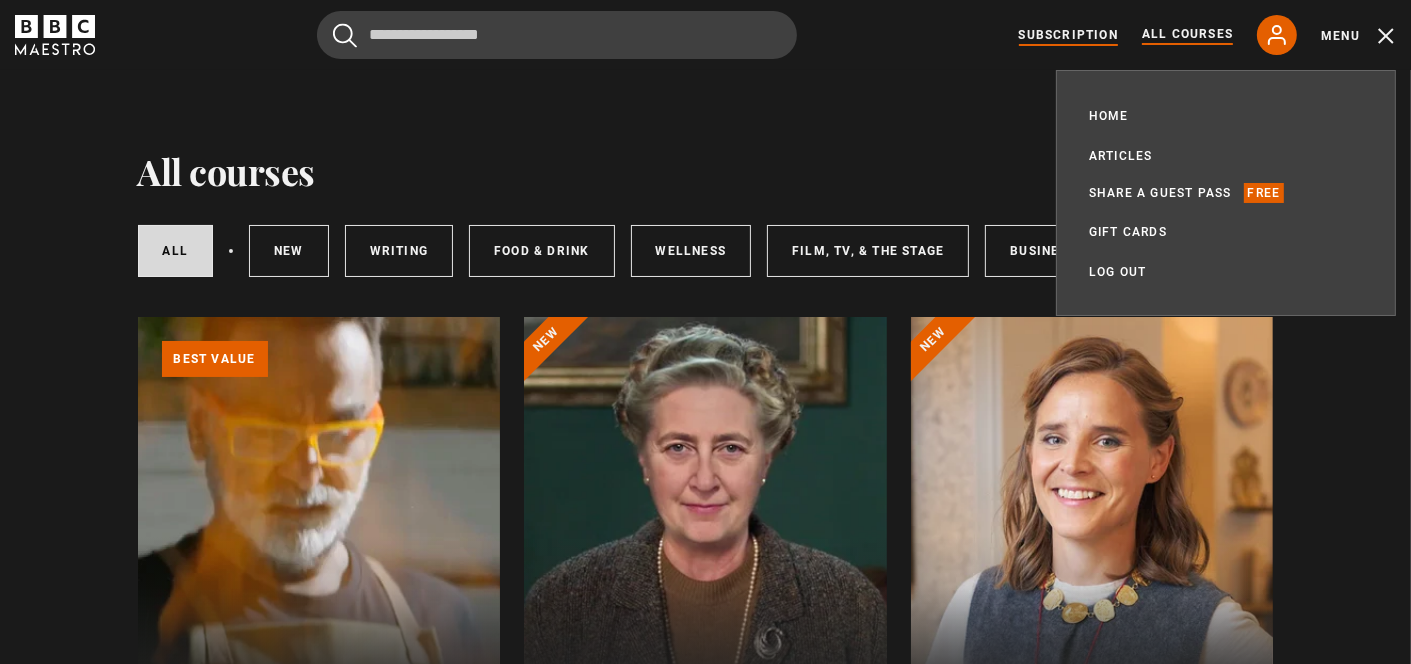 click on "Subscription" at bounding box center [1068, 35] 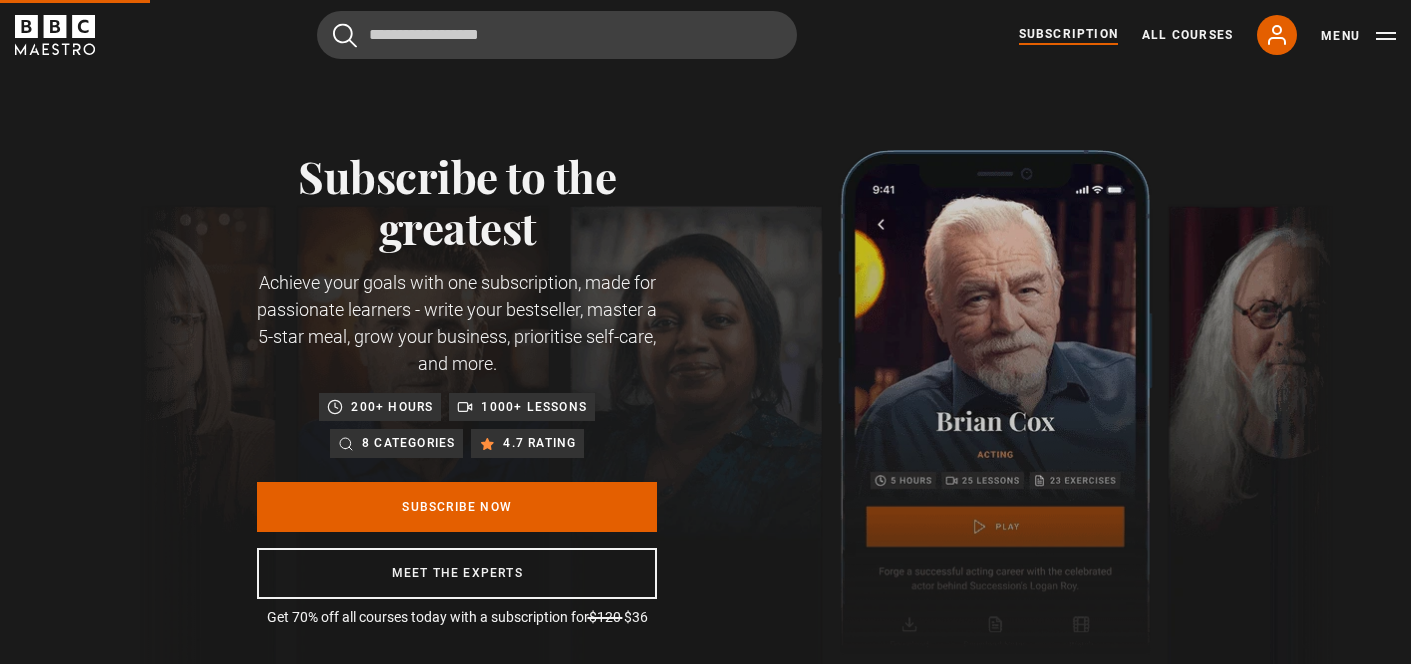 scroll, scrollTop: 0, scrollLeft: 0, axis: both 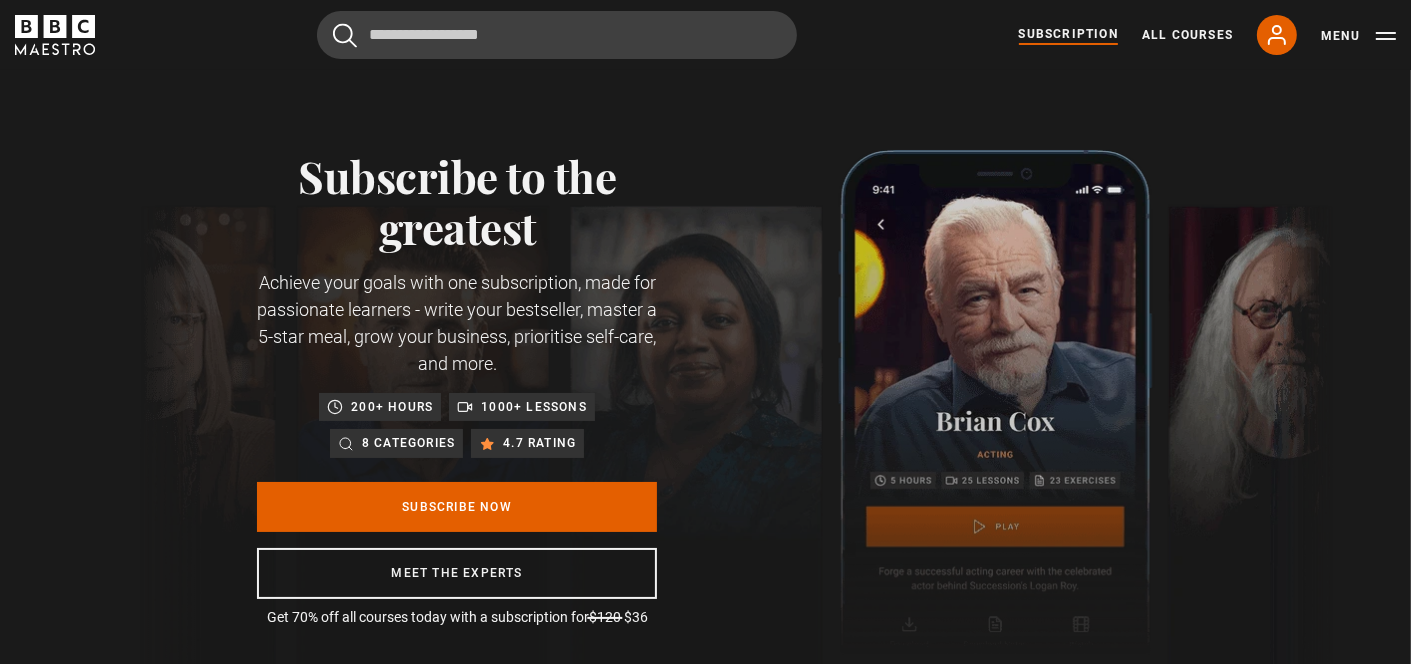 click on "Subscribe to the greatest
Achieve your goals with one subscription, made for passionate learners - write your bestseller, master a 5-star meal, grow your business, prioritise self-care, and more.
200+ hours
1000+ lessons
8 categories
4.7 rating
Subscribe Now
Meet the experts
Get 70% off all courses today with a subscription for  $120   $36" at bounding box center (706, 418) 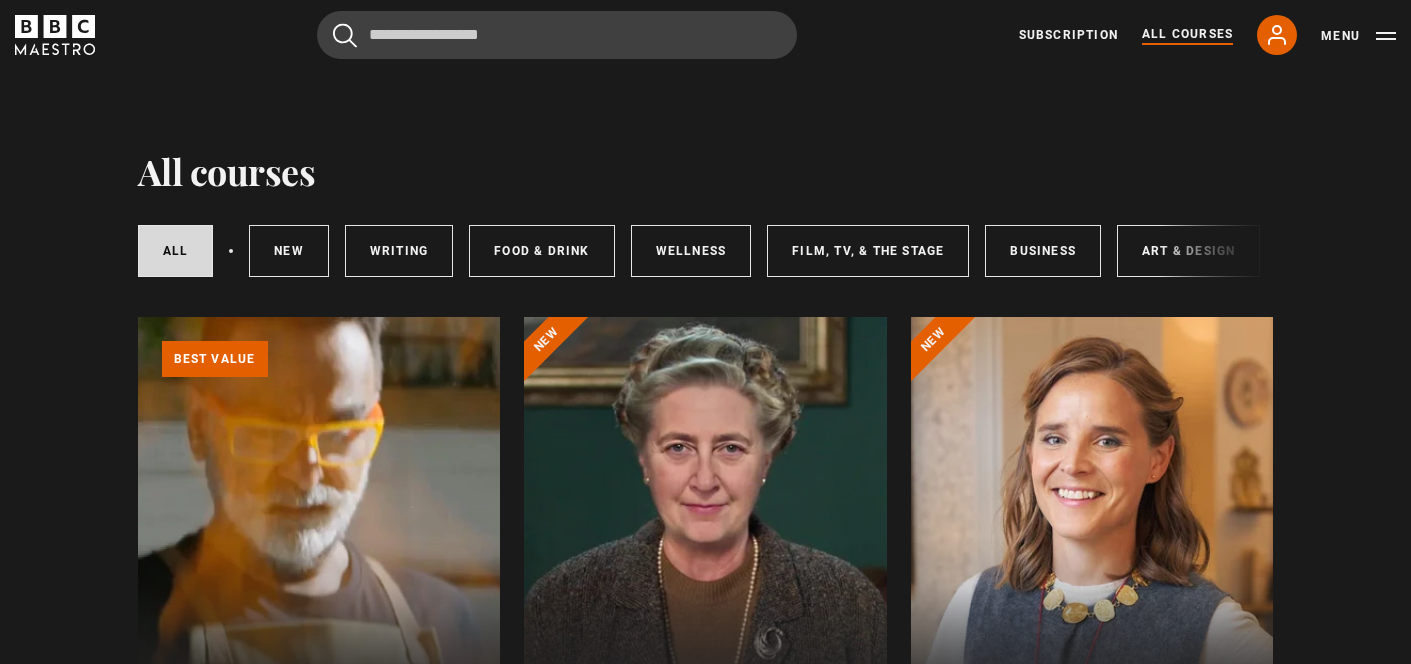 scroll, scrollTop: 0, scrollLeft: 0, axis: both 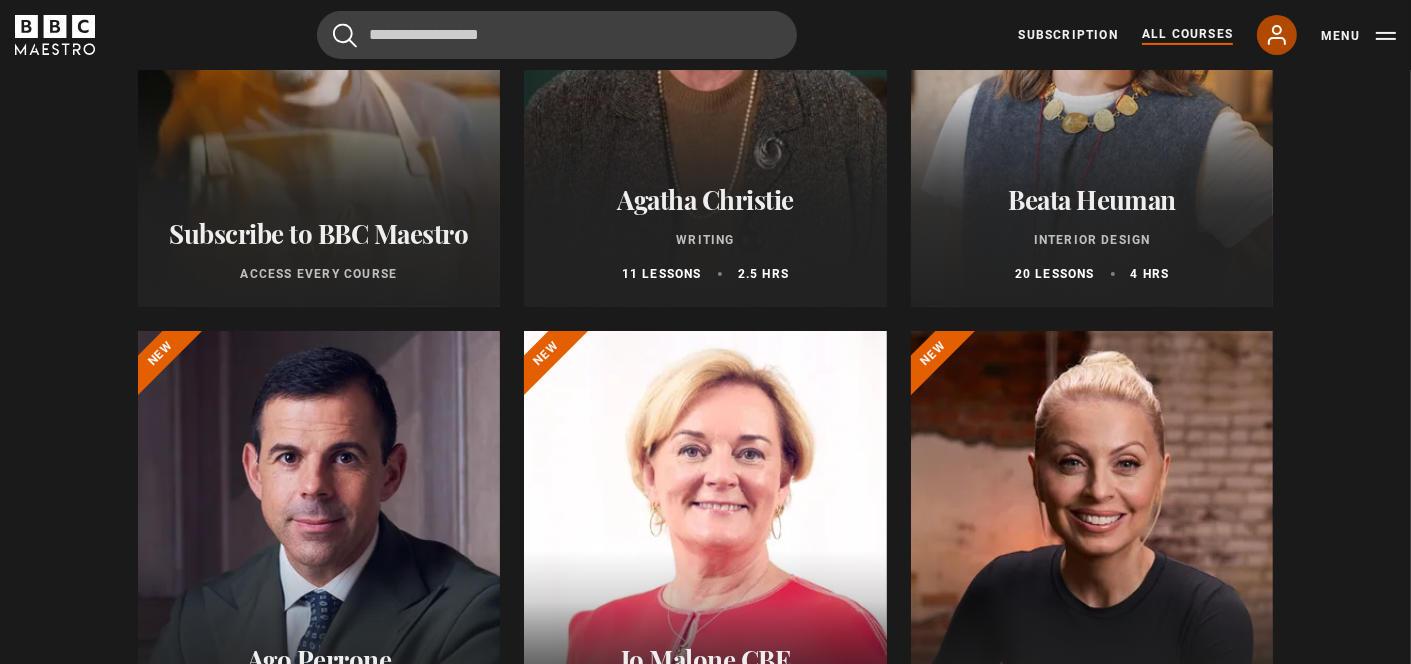 click 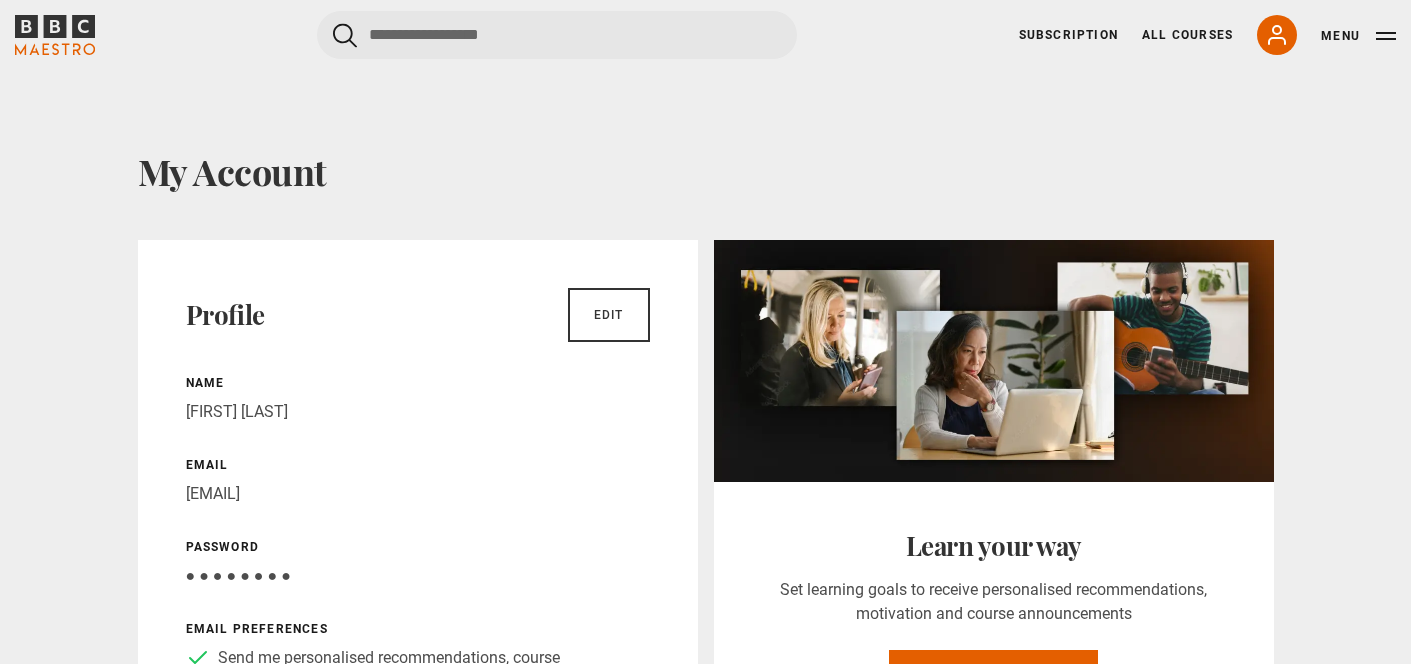 scroll, scrollTop: 0, scrollLeft: 0, axis: both 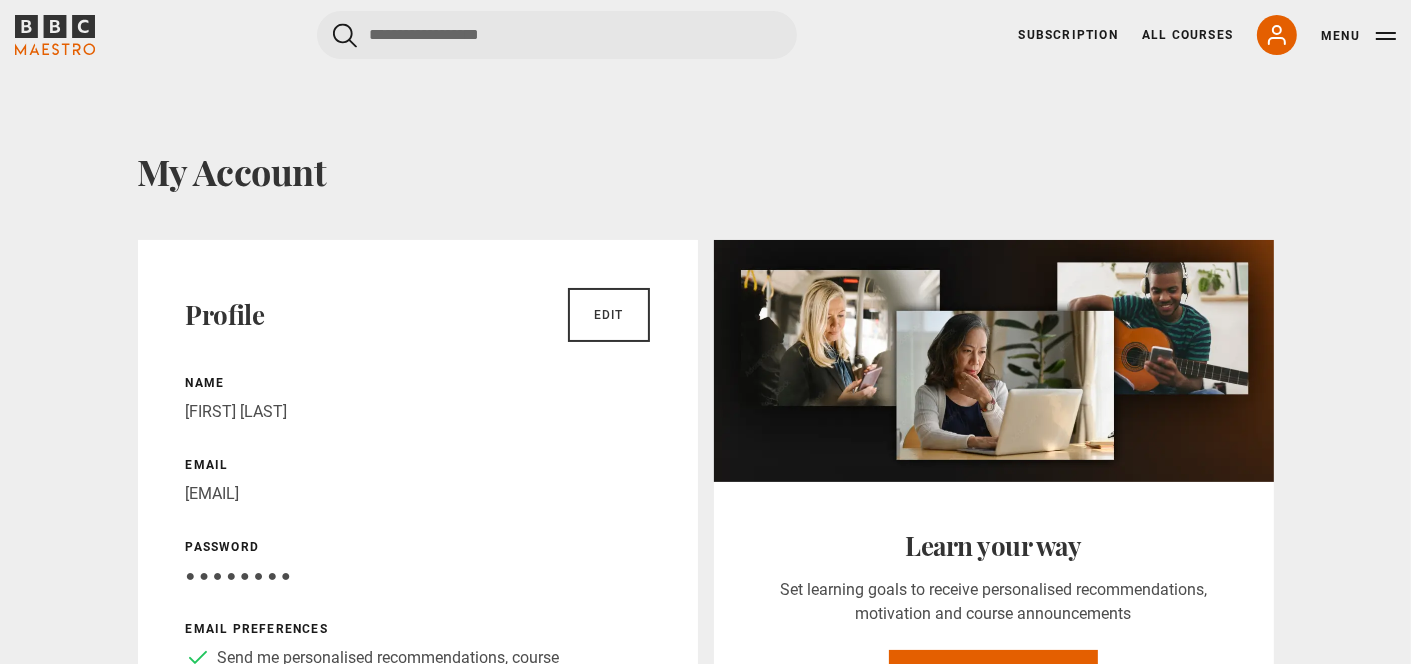 drag, startPoint x: 1420, startPoint y: 61, endPoint x: 1348, endPoint y: 29, distance: 78.79086 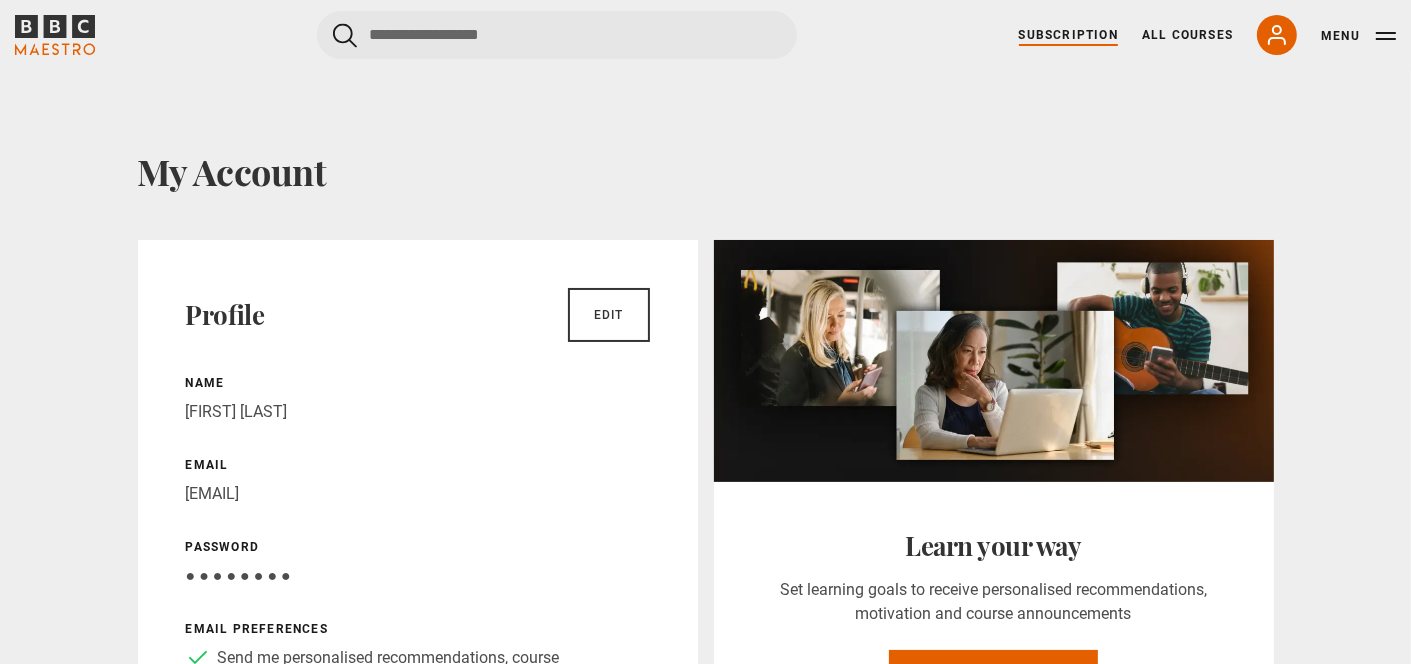 click on "Subscription" at bounding box center (1068, 35) 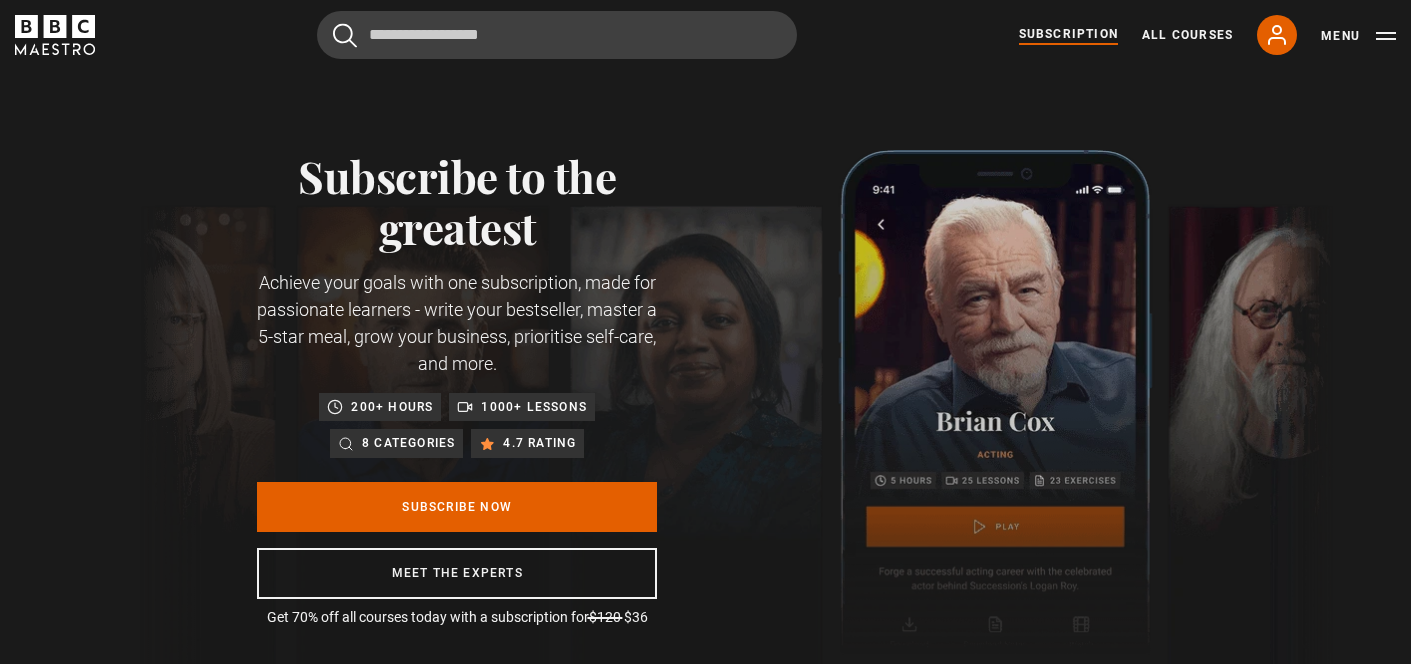 scroll, scrollTop: 0, scrollLeft: 0, axis: both 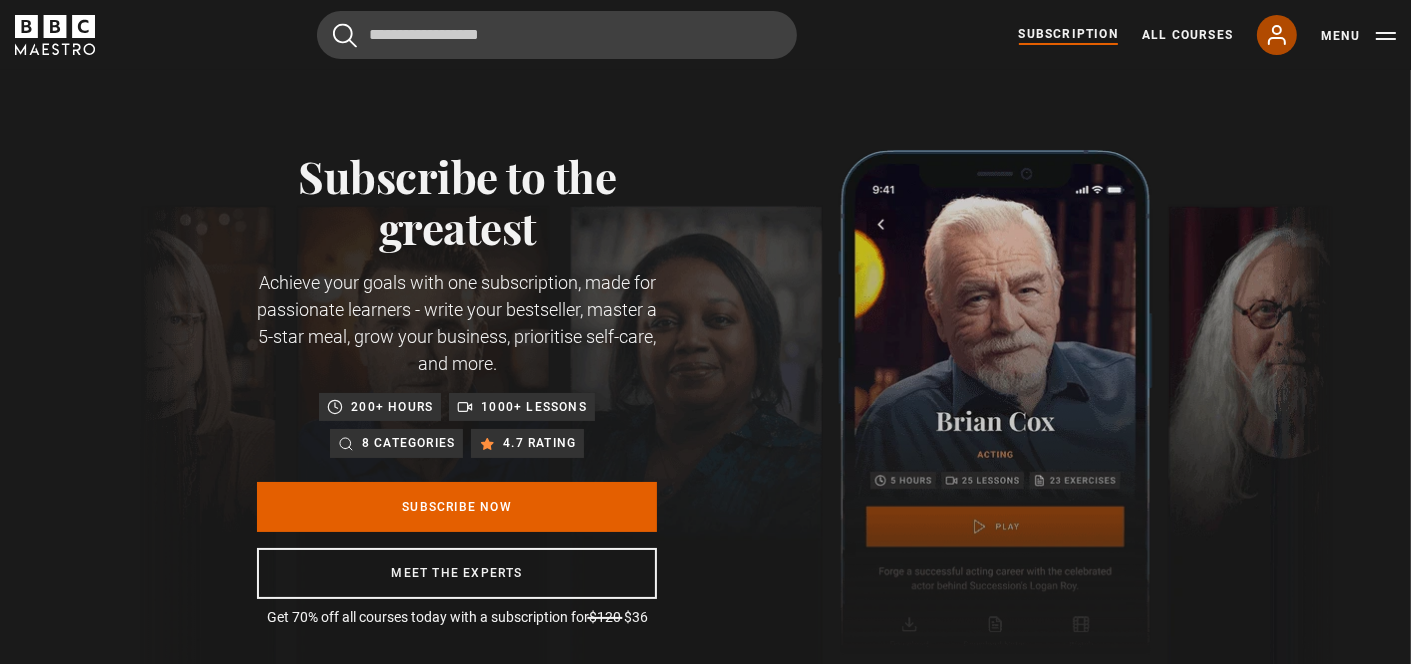 click on "My Account" at bounding box center (1277, 35) 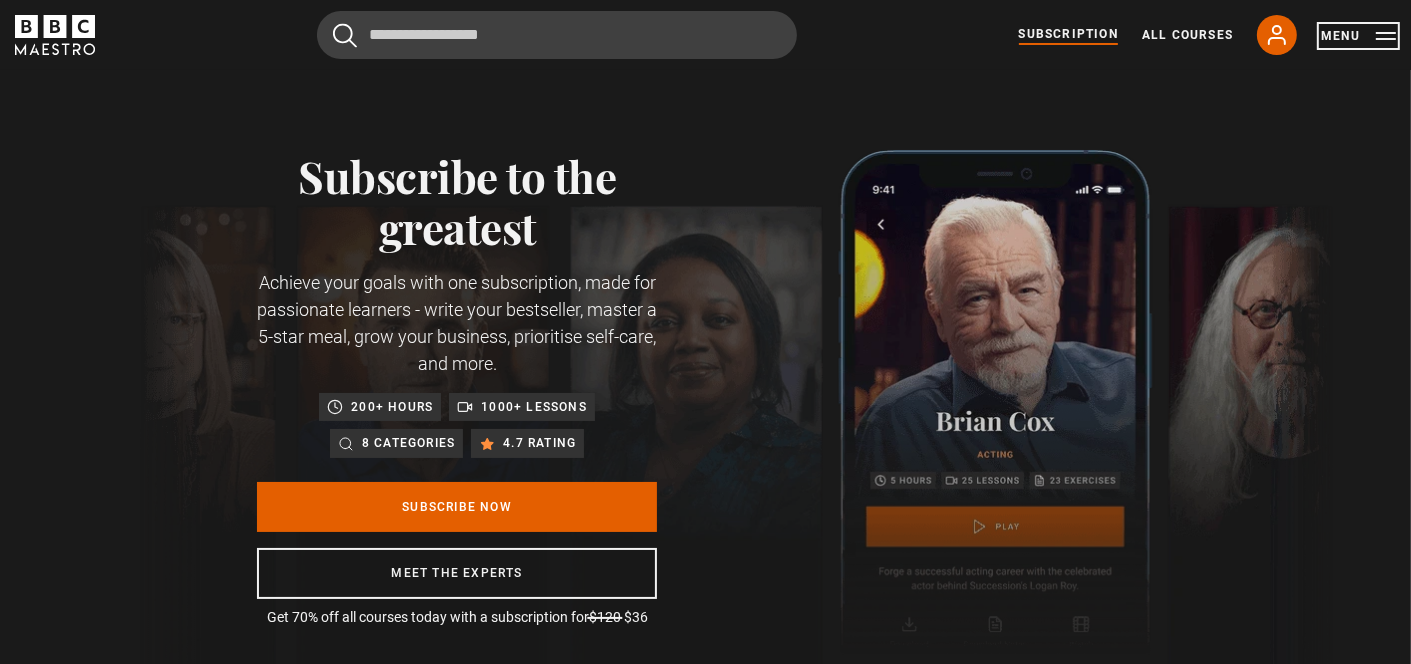 click on "Menu" at bounding box center [1358, 36] 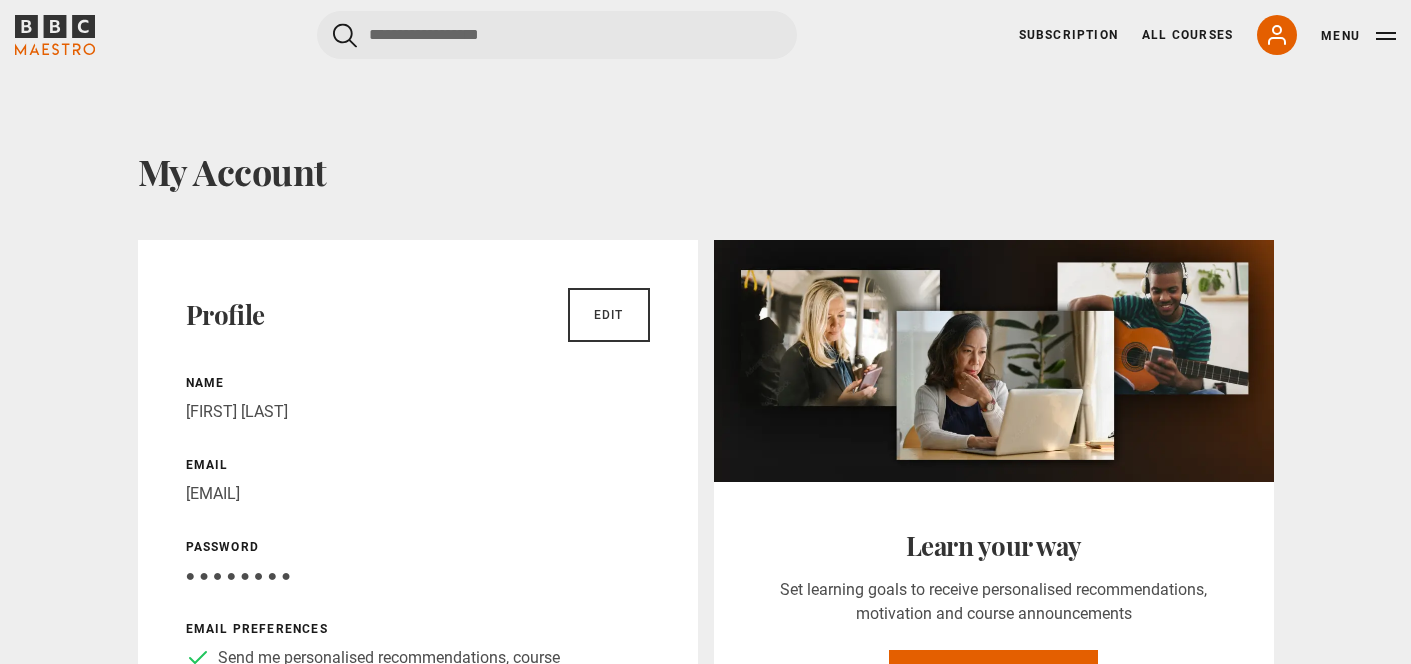 scroll, scrollTop: 0, scrollLeft: 0, axis: both 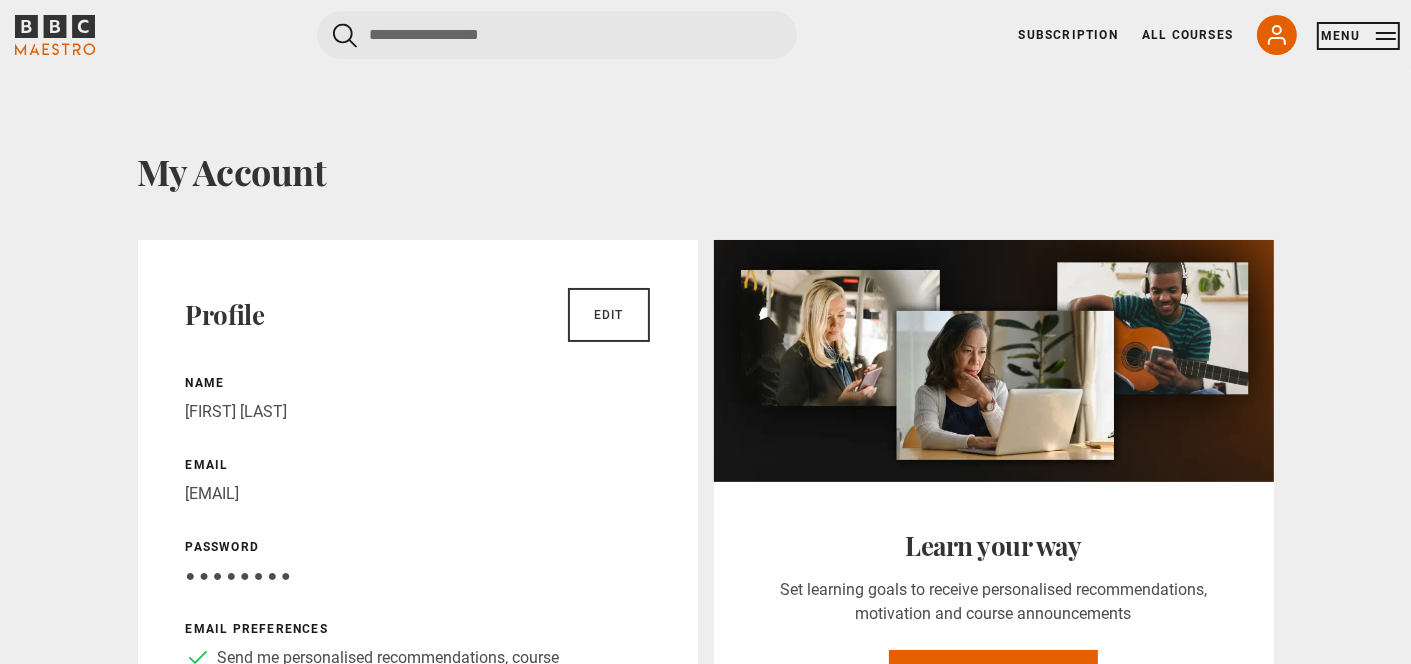 click on "Menu" at bounding box center [1358, 36] 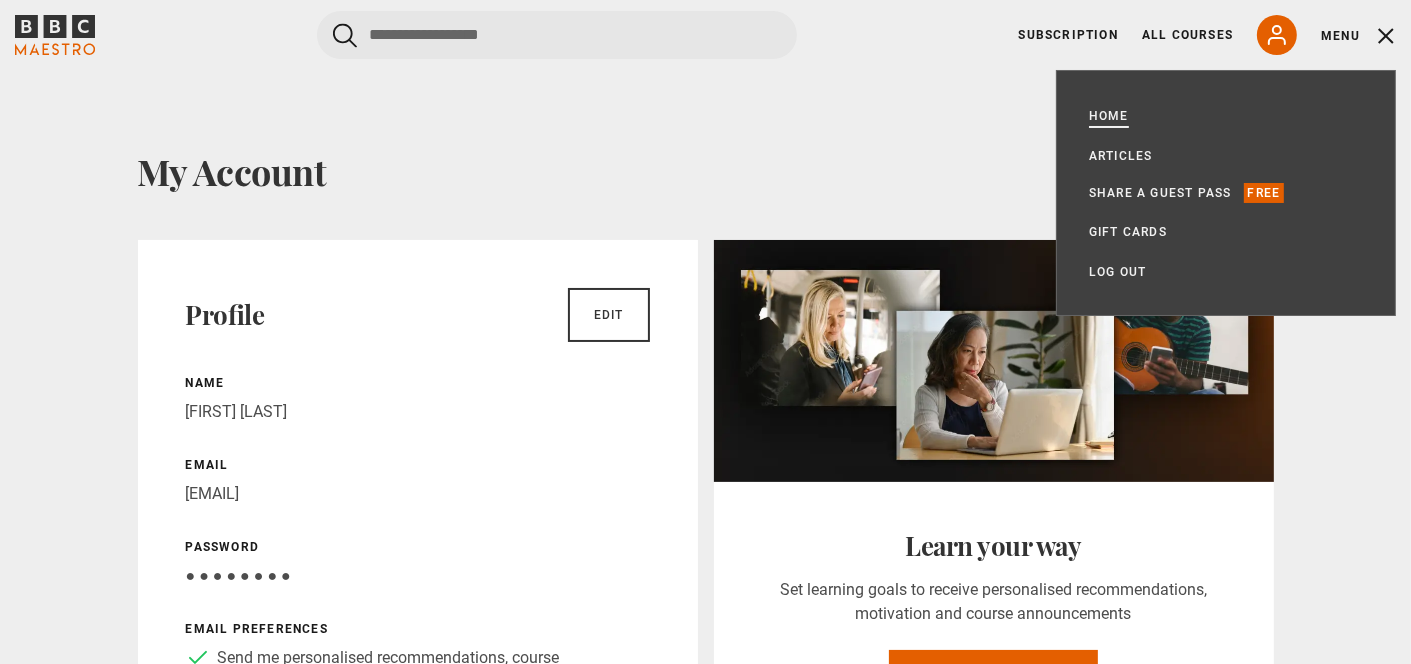 click on "Home" at bounding box center [1109, 116] 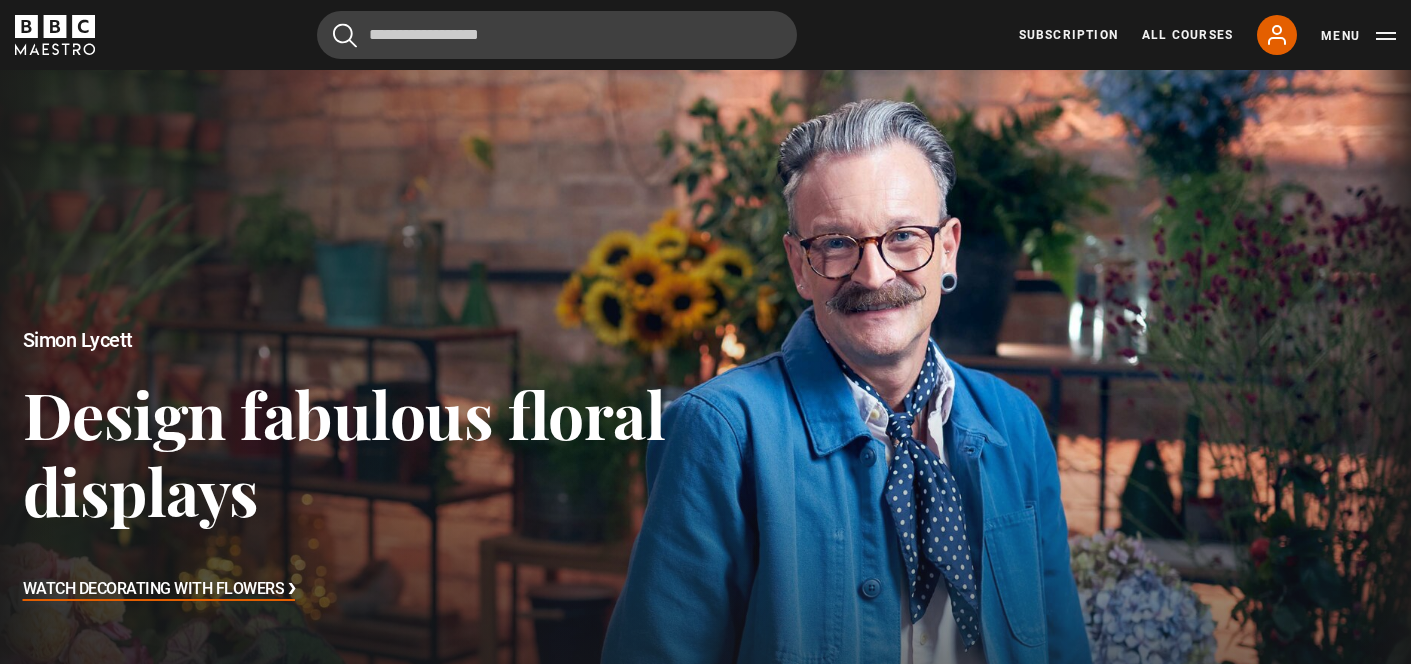scroll, scrollTop: 0, scrollLeft: 0, axis: both 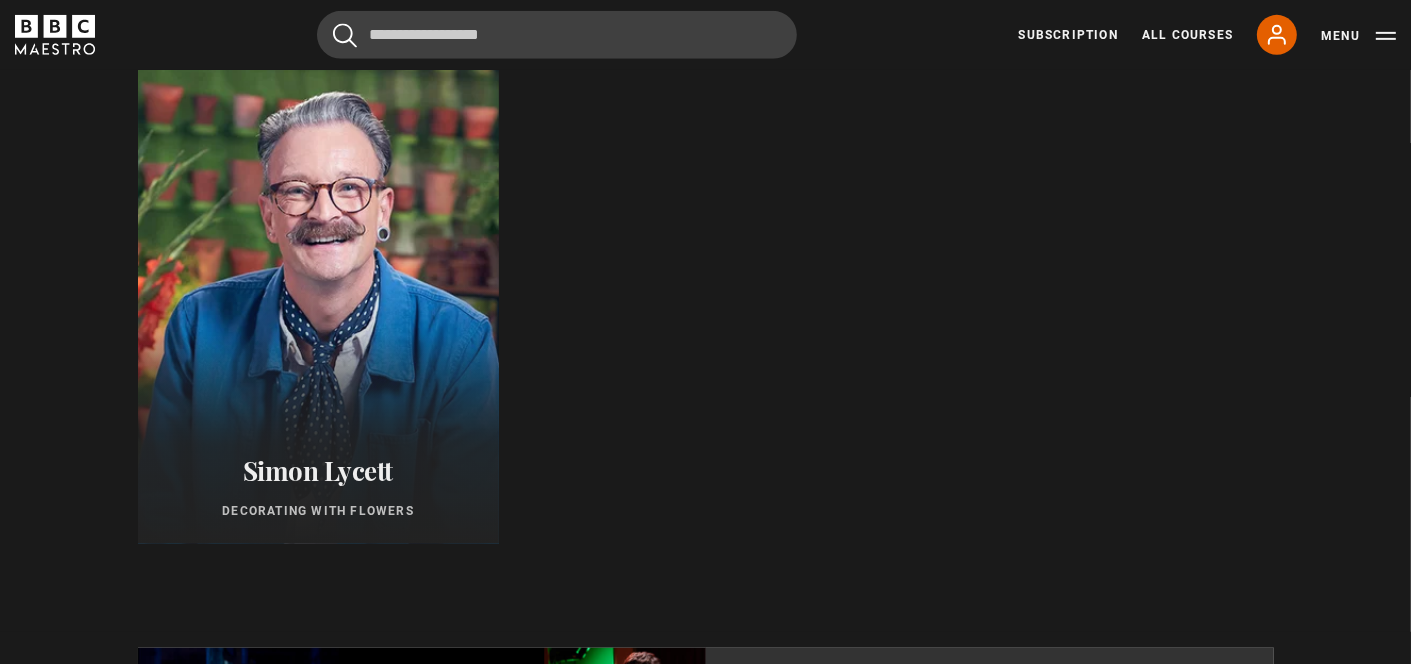 click on "Simon Lycett" at bounding box center [318, 470] 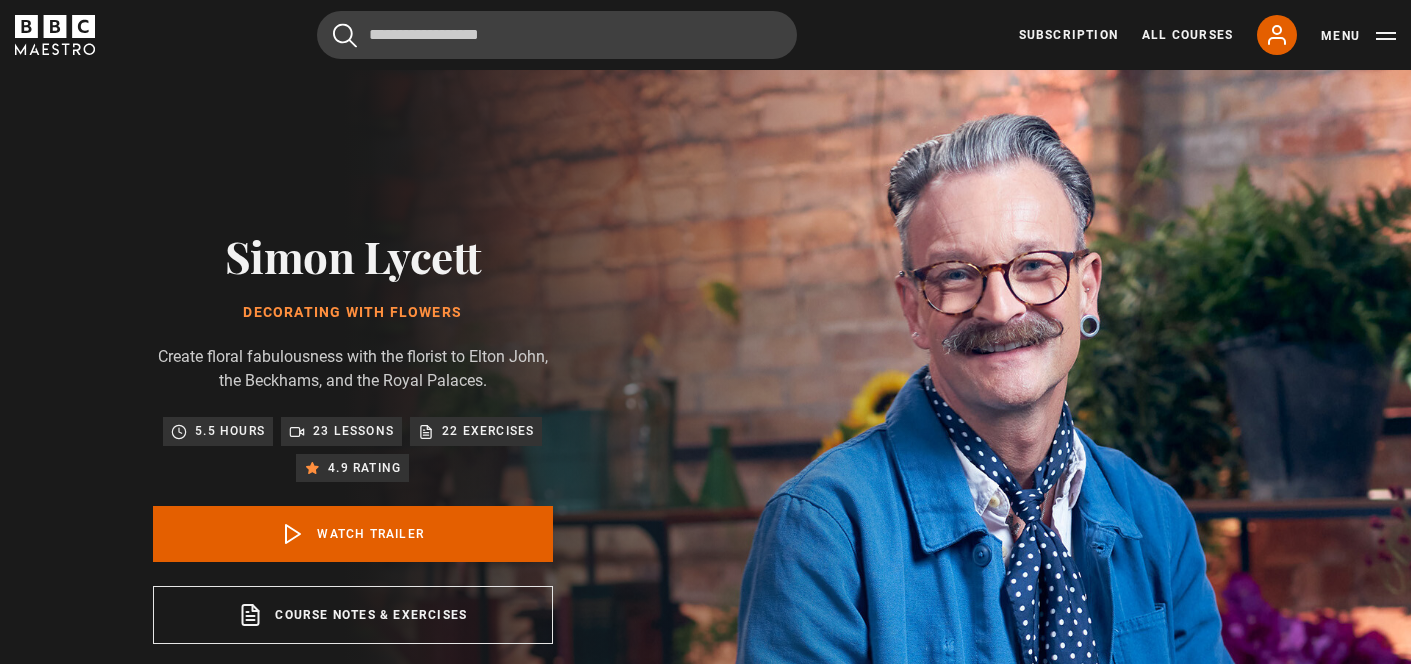 scroll, scrollTop: 0, scrollLeft: 0, axis: both 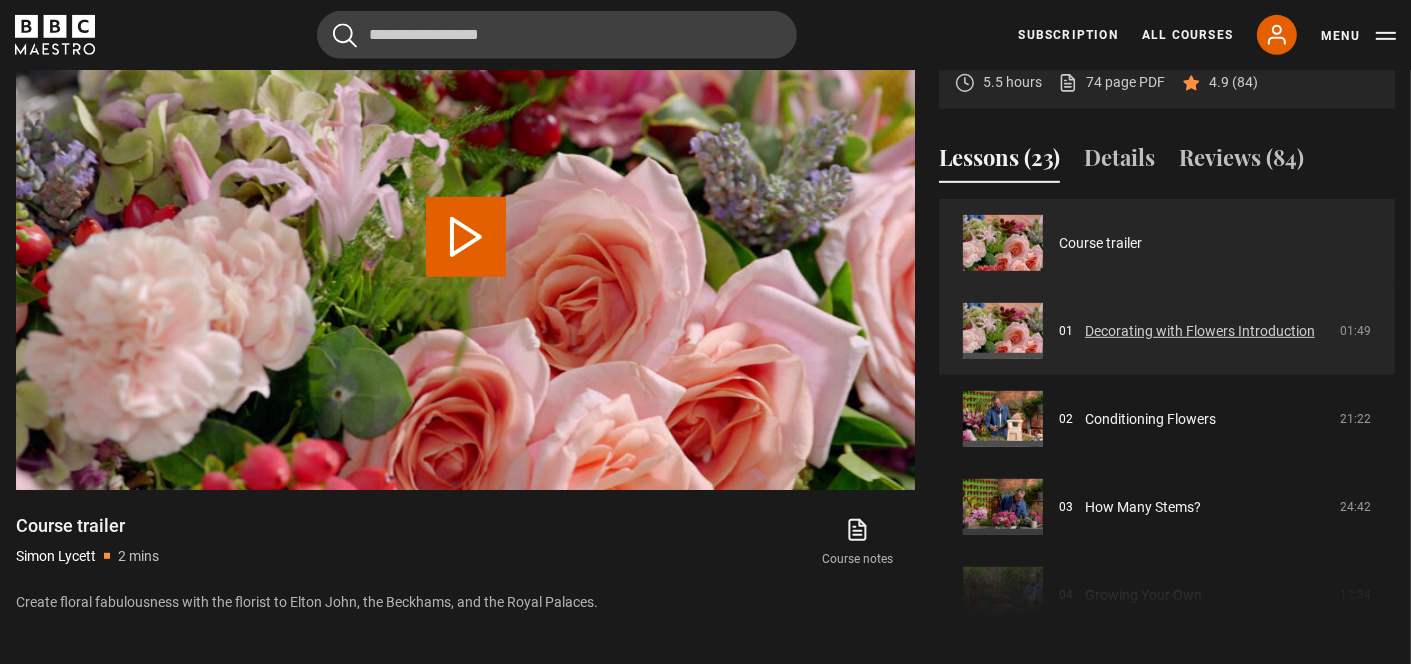 click on "Decorating with Flowers Introduction" at bounding box center [1200, 331] 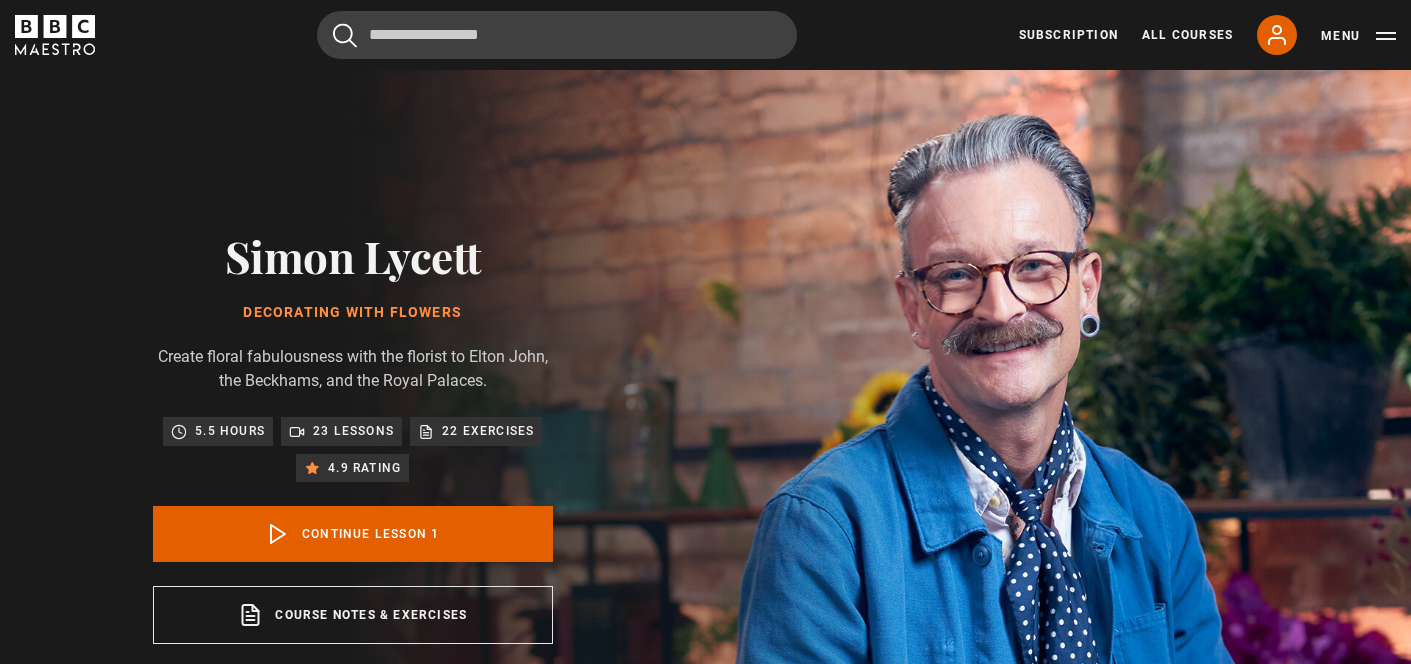 scroll, scrollTop: 804, scrollLeft: 0, axis: vertical 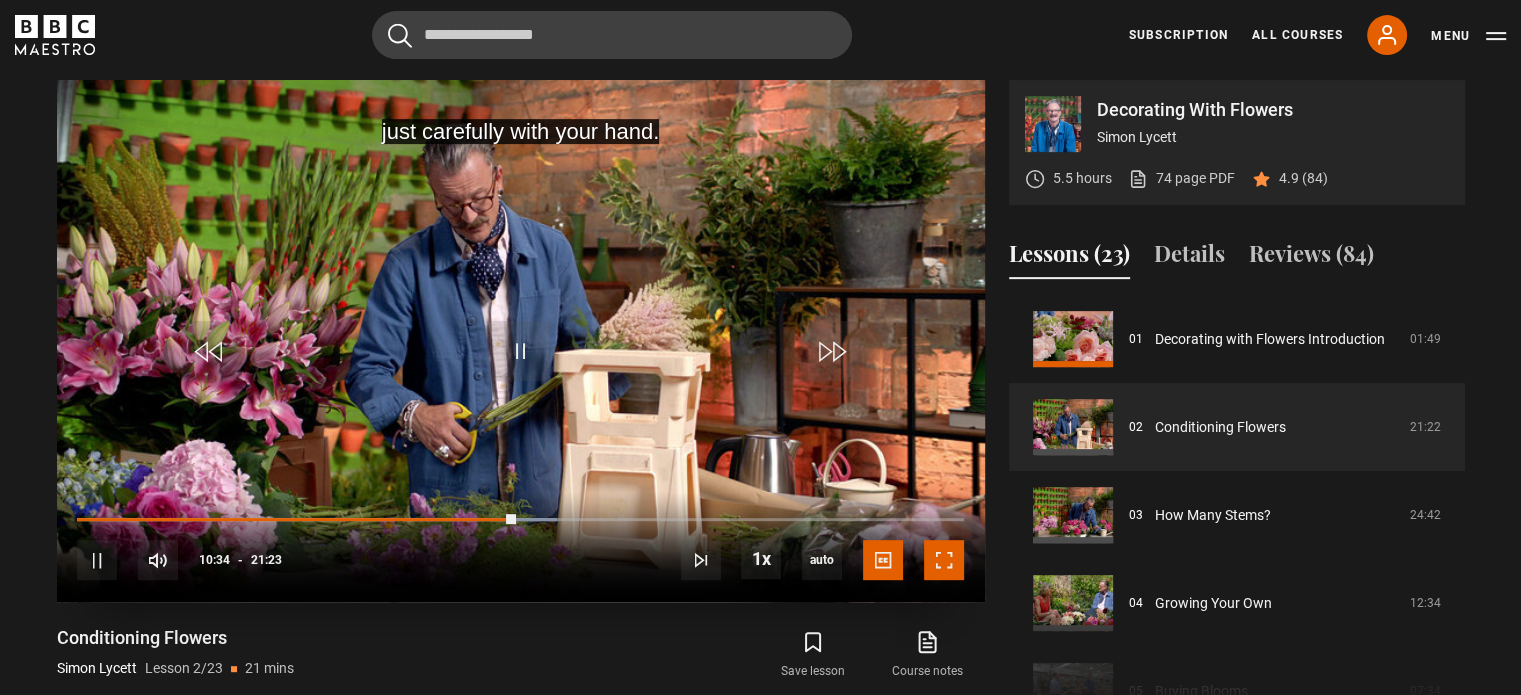 click at bounding box center (944, 560) 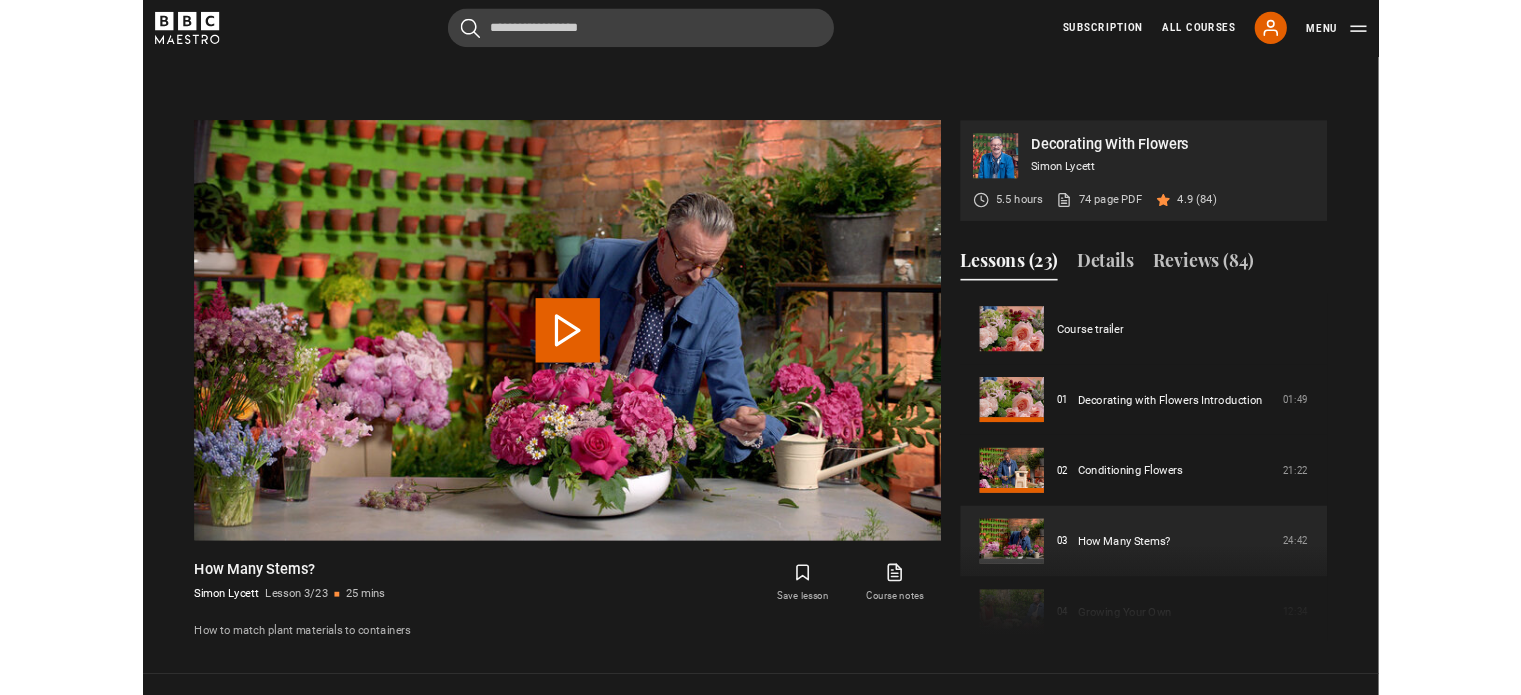 scroll, scrollTop: 874, scrollLeft: 0, axis: vertical 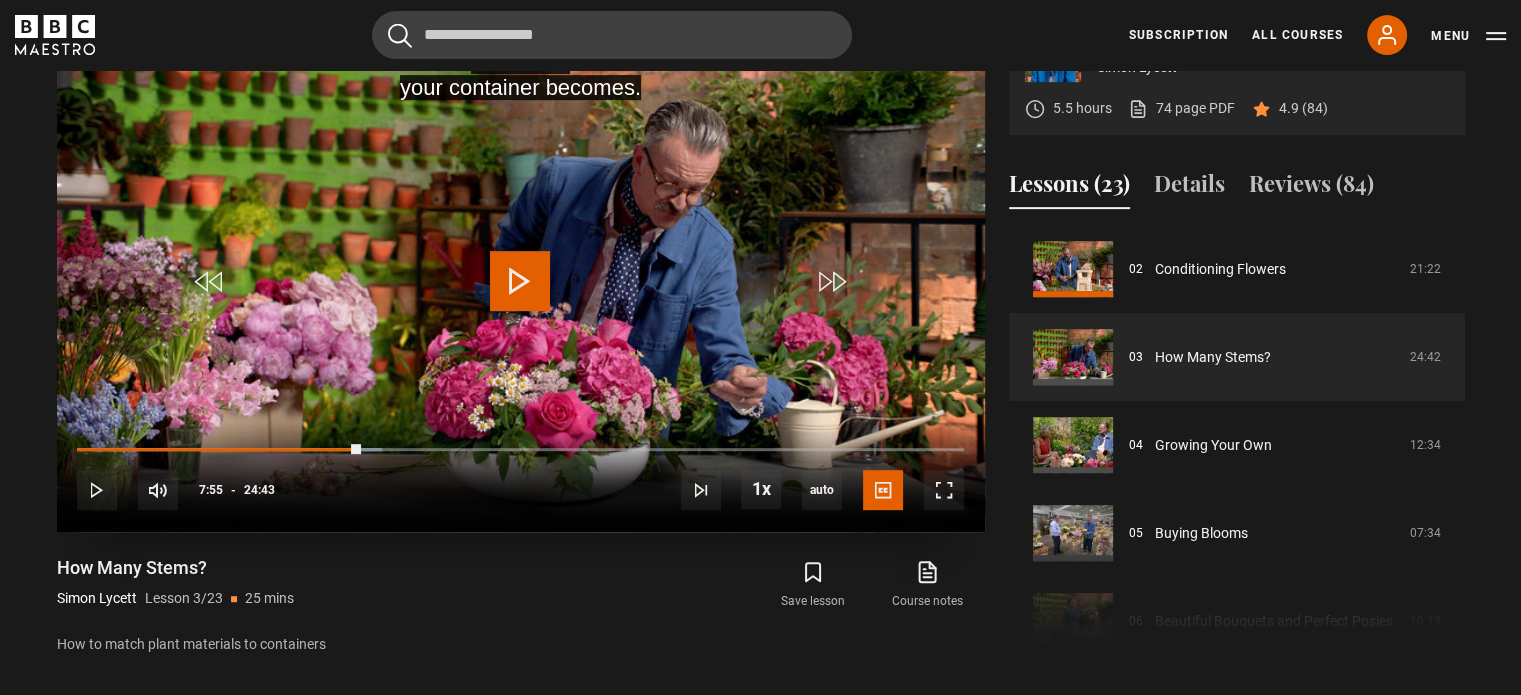 drag, startPoint x: 516, startPoint y: 451, endPoint x: 377, endPoint y: 443, distance: 139.23003 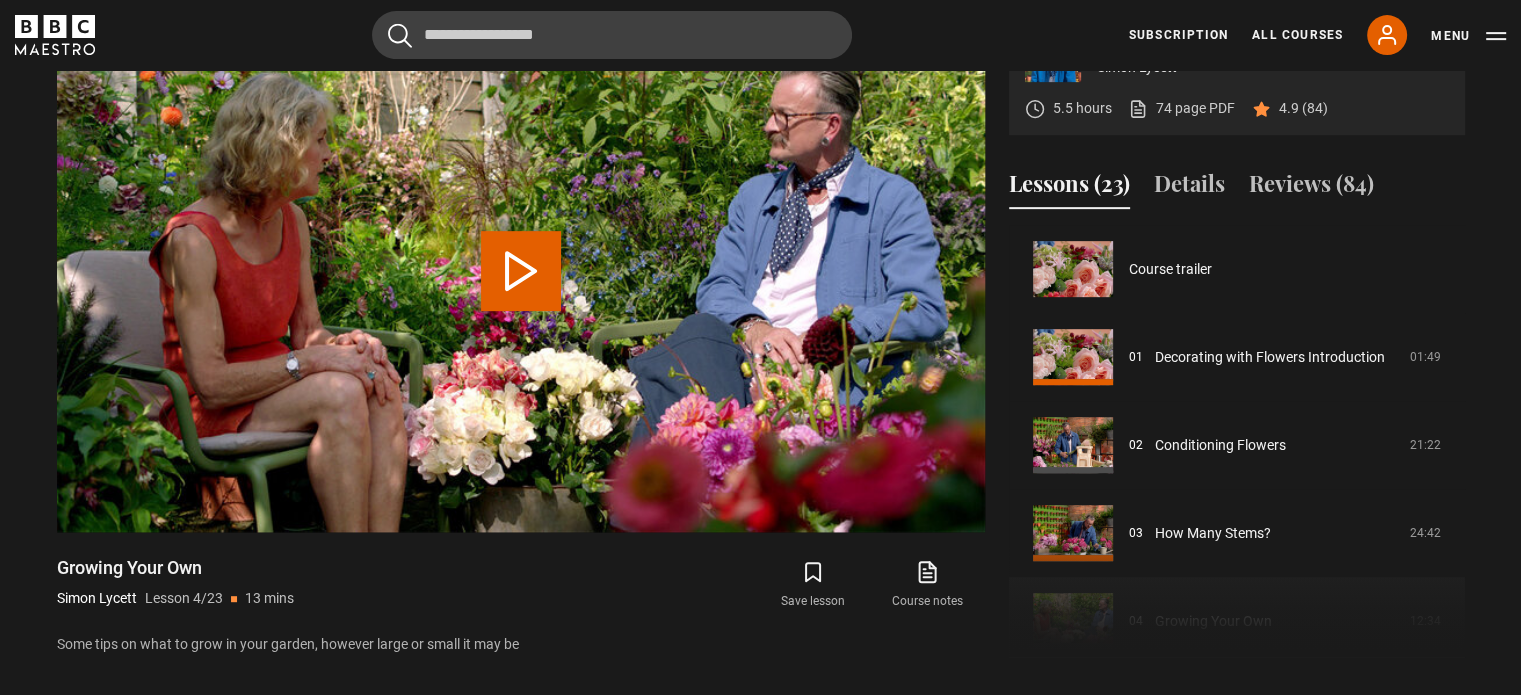 scroll, scrollTop: 804, scrollLeft: 0, axis: vertical 